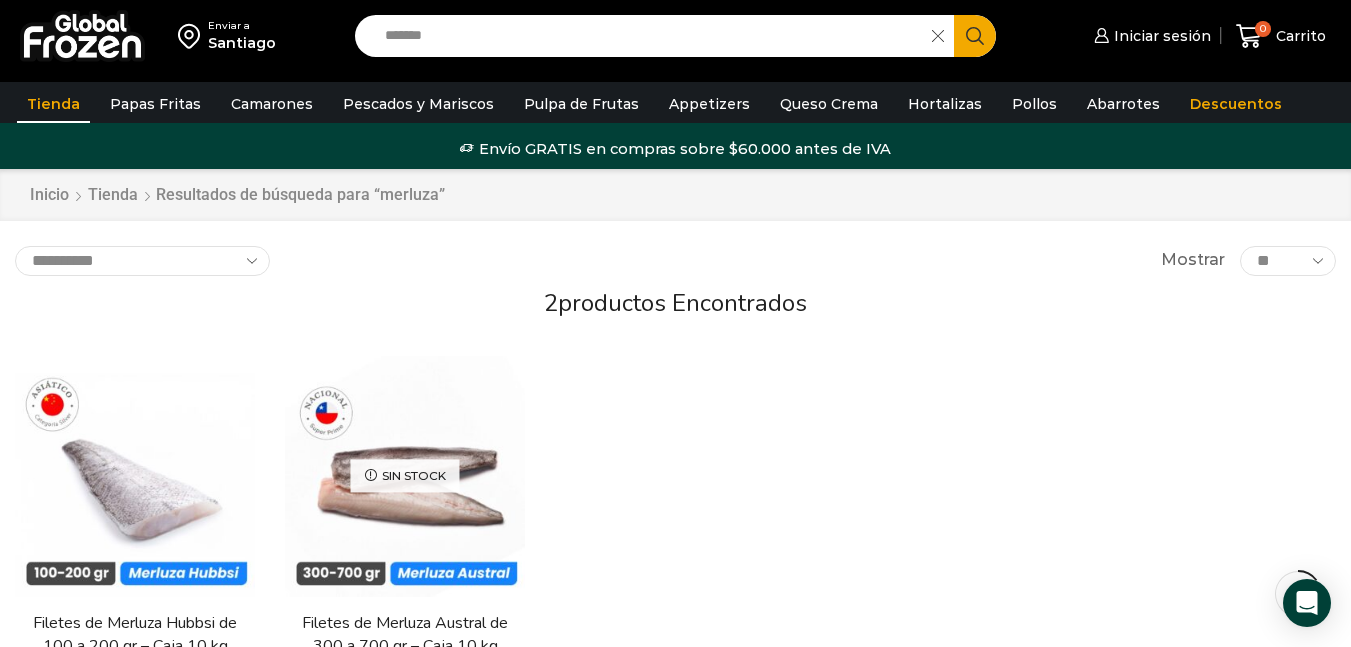 scroll, scrollTop: 0, scrollLeft: 0, axis: both 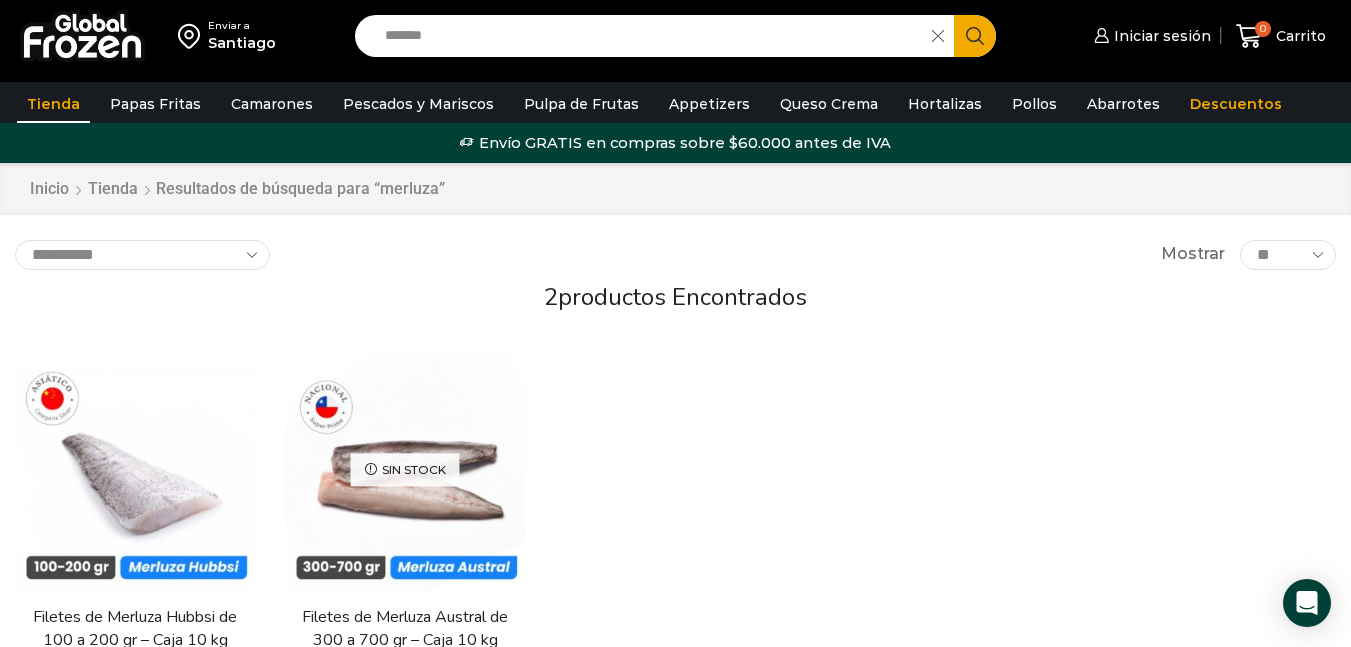 click on "*******" at bounding box center (648, 36) 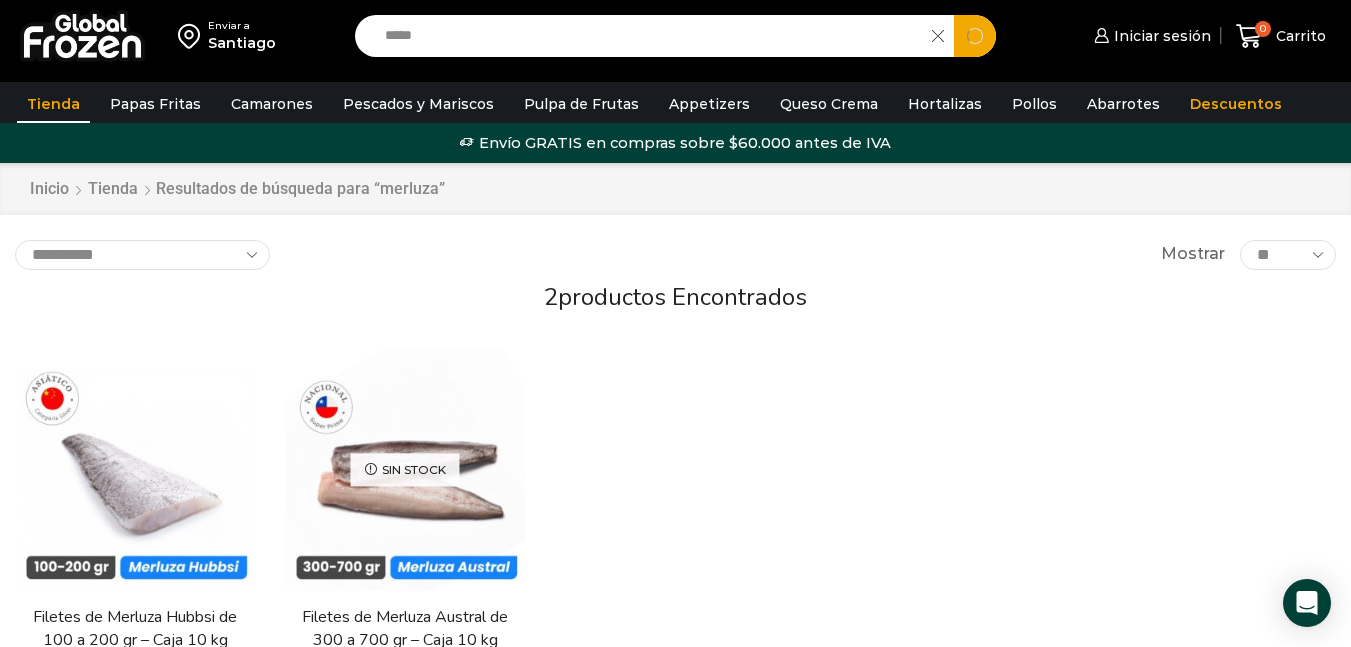 type on "*****" 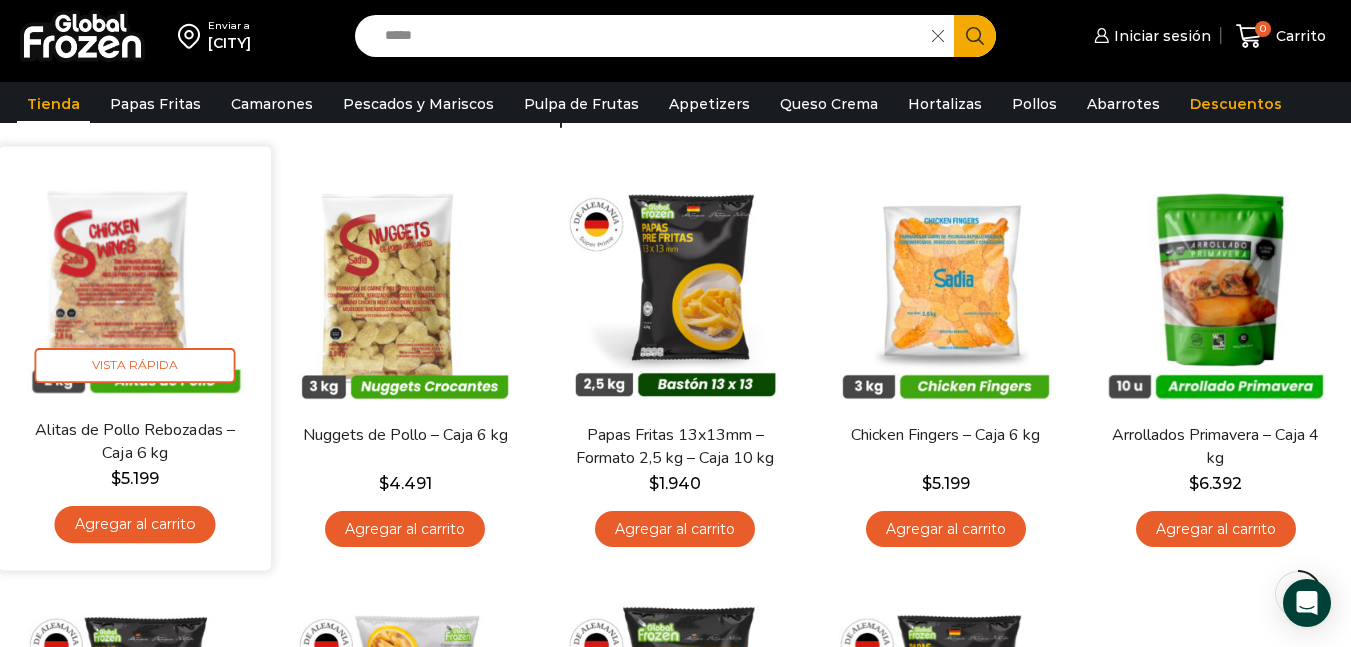 scroll, scrollTop: 200, scrollLeft: 0, axis: vertical 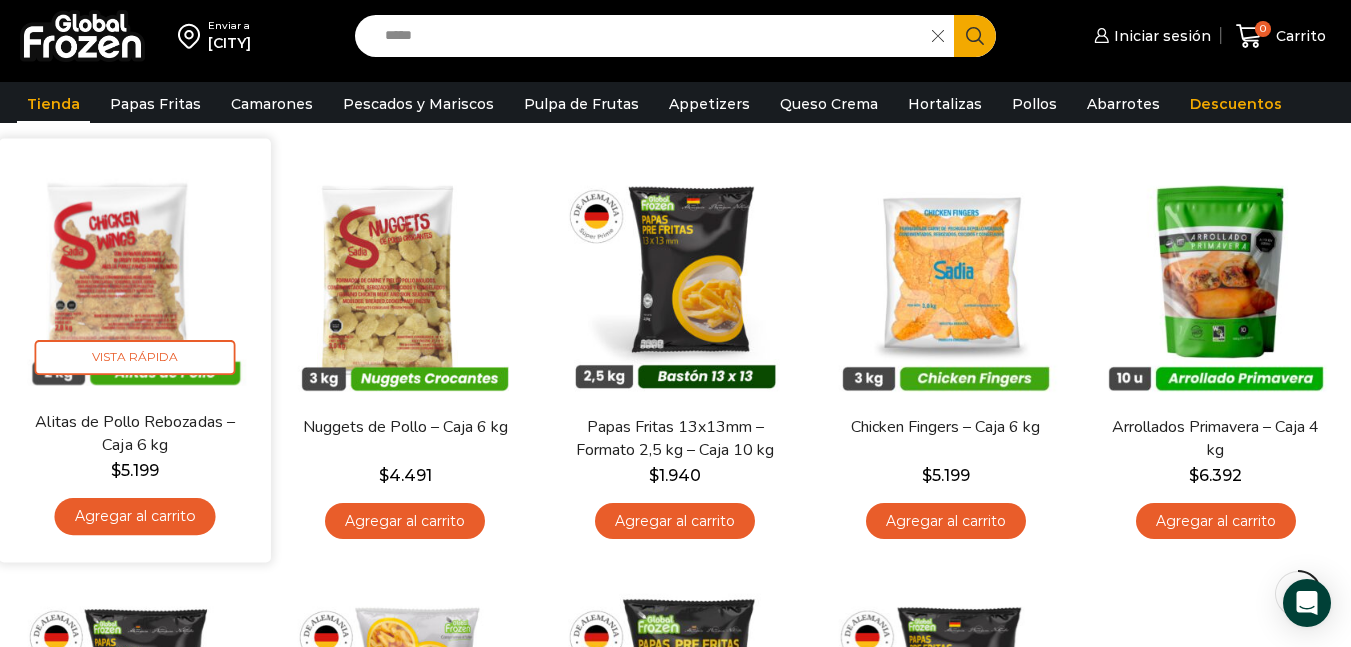 click at bounding box center (135, 275) 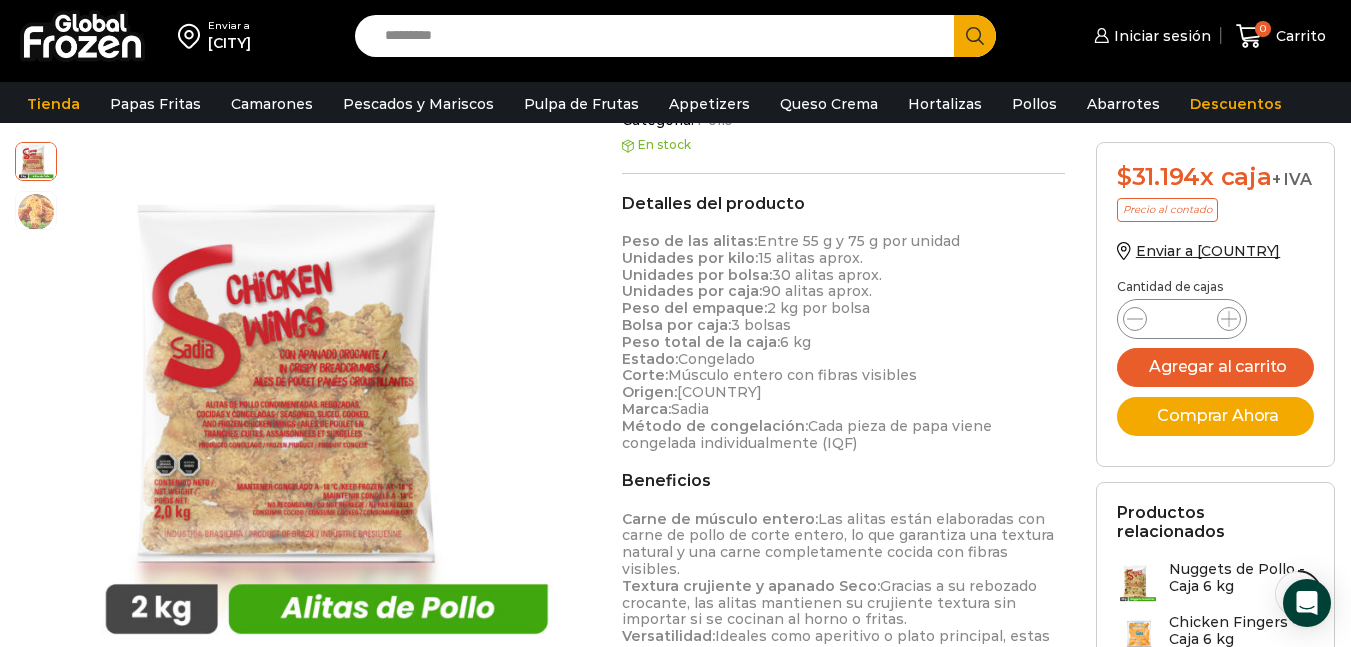 scroll, scrollTop: 600, scrollLeft: 0, axis: vertical 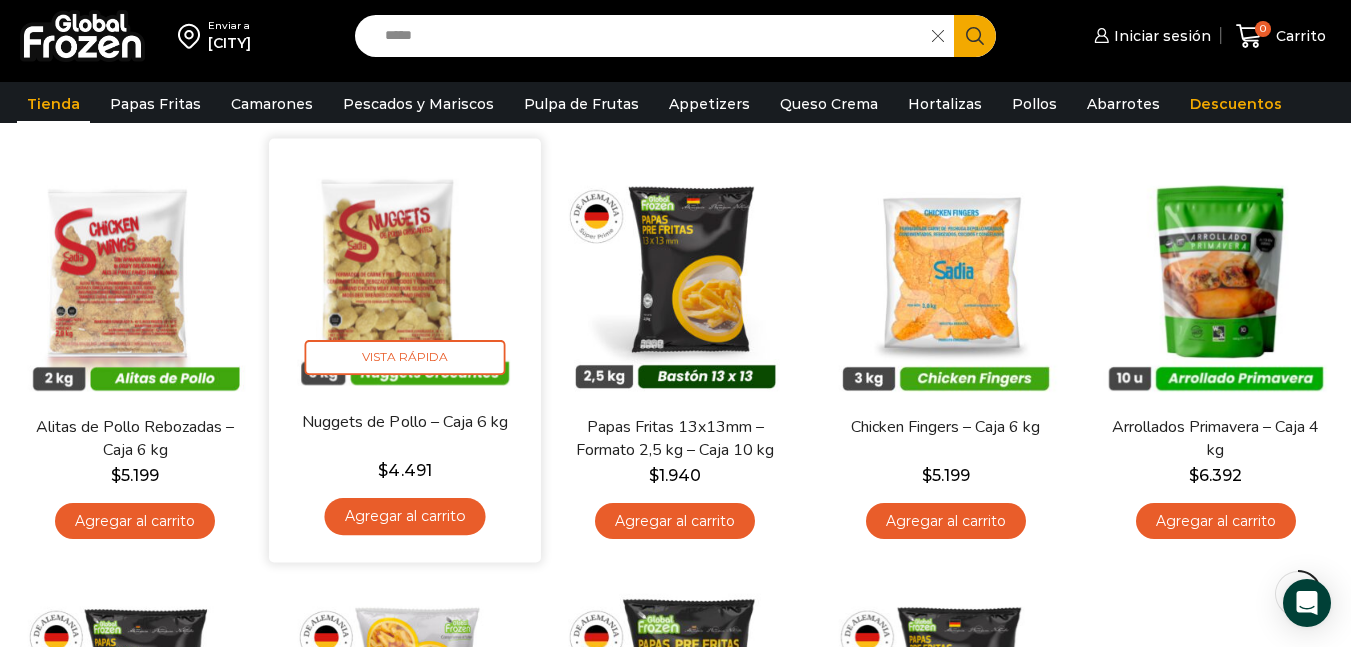 click at bounding box center [405, 275] 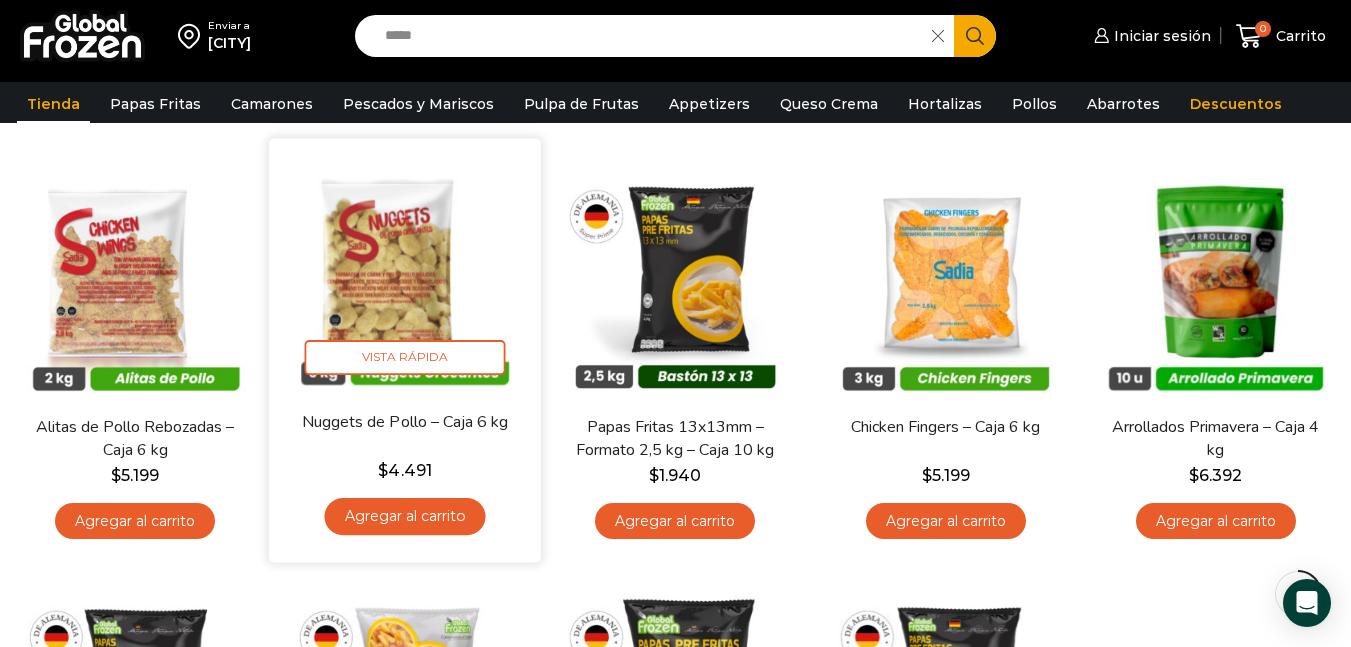 click at bounding box center [405, 275] 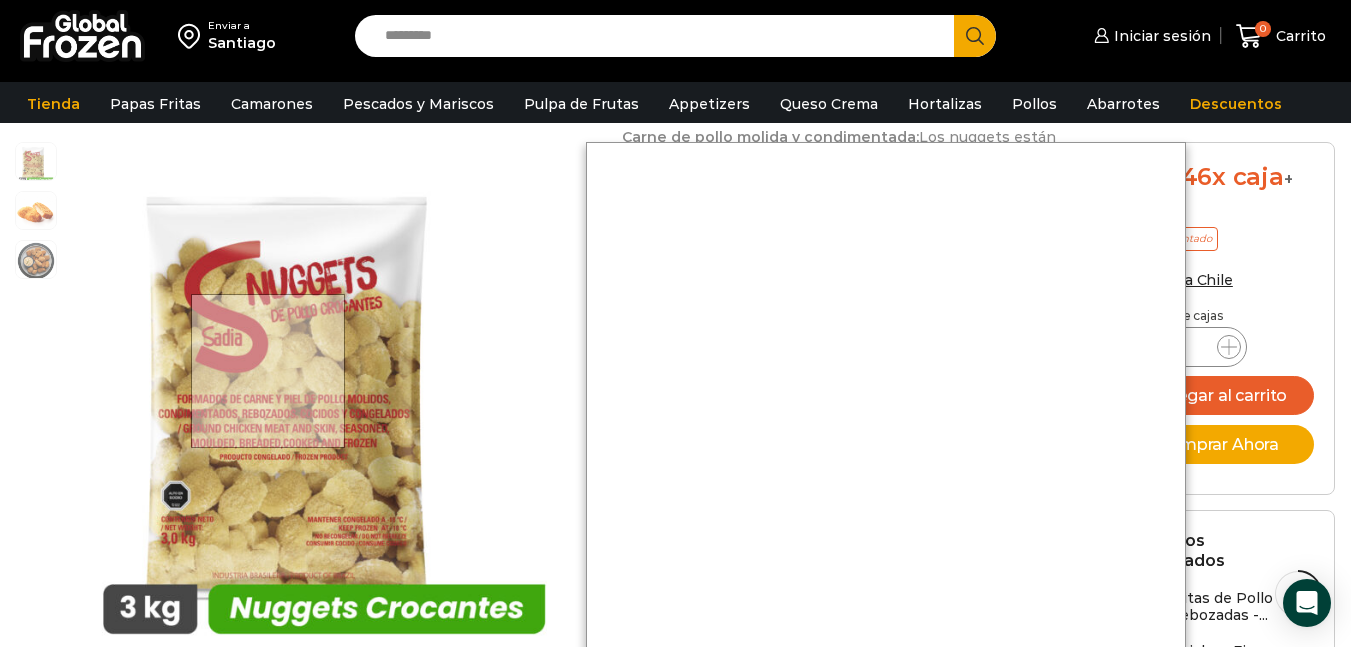 scroll, scrollTop: 1000, scrollLeft: 0, axis: vertical 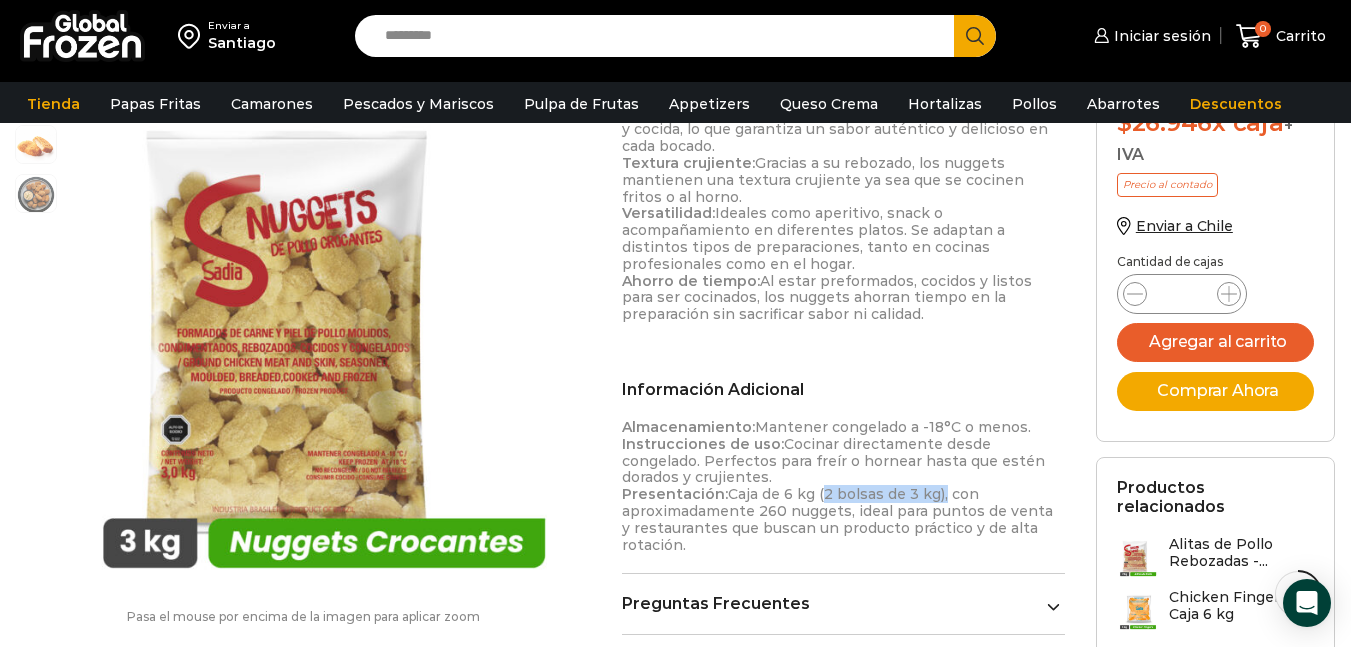 drag, startPoint x: 815, startPoint y: 486, endPoint x: 936, endPoint y: 485, distance: 121.004135 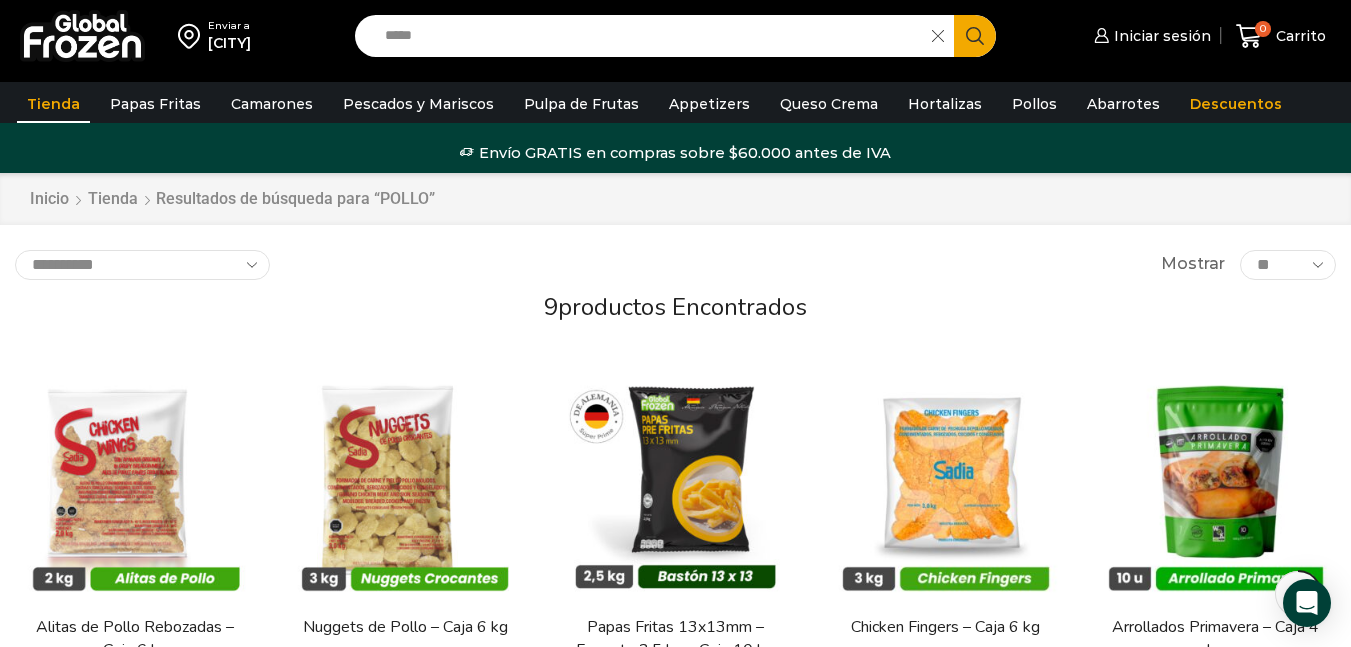 scroll, scrollTop: 190, scrollLeft: 0, axis: vertical 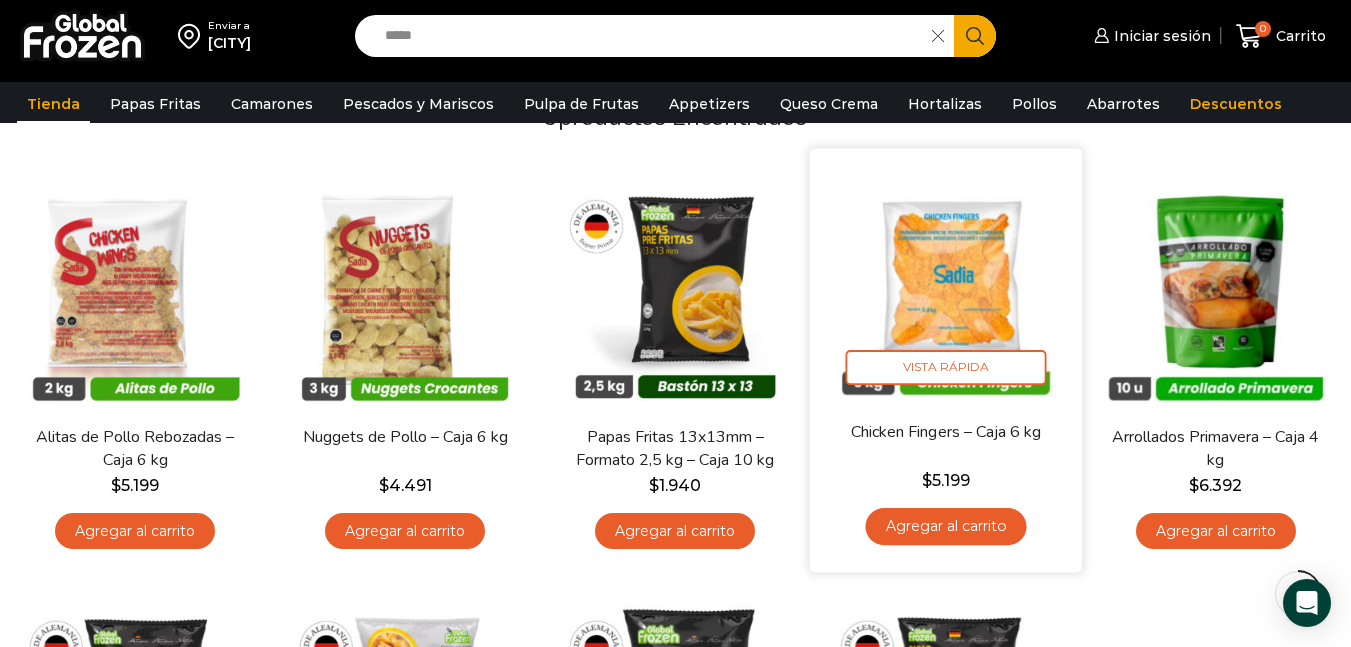 click at bounding box center (946, 285) 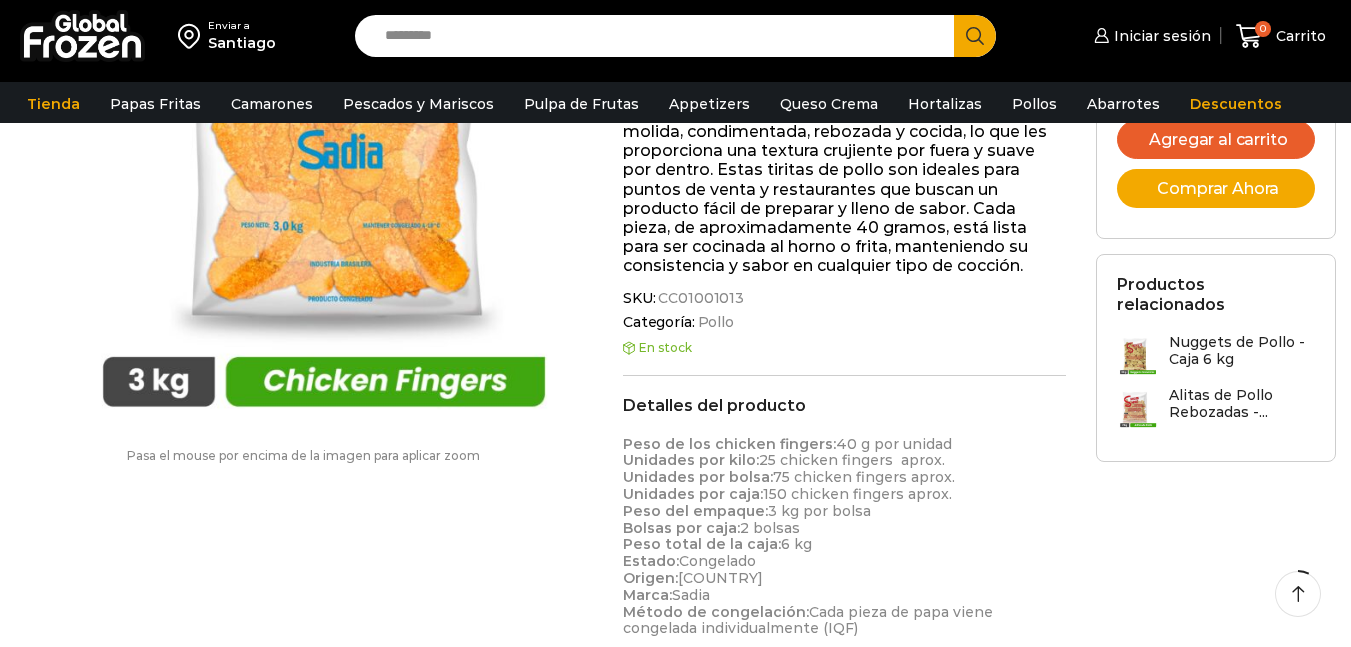 scroll, scrollTop: 400, scrollLeft: 0, axis: vertical 